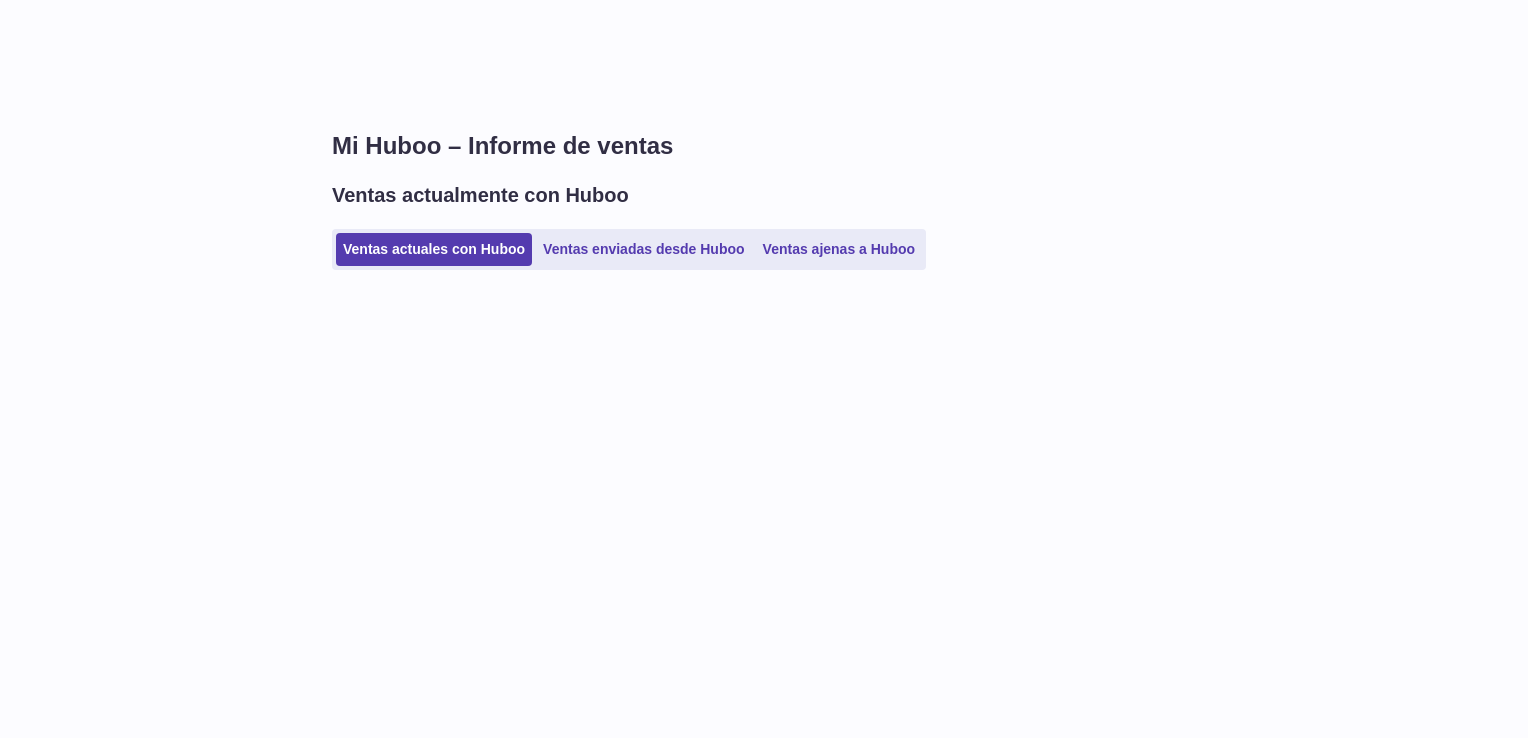 scroll, scrollTop: 0, scrollLeft: 0, axis: both 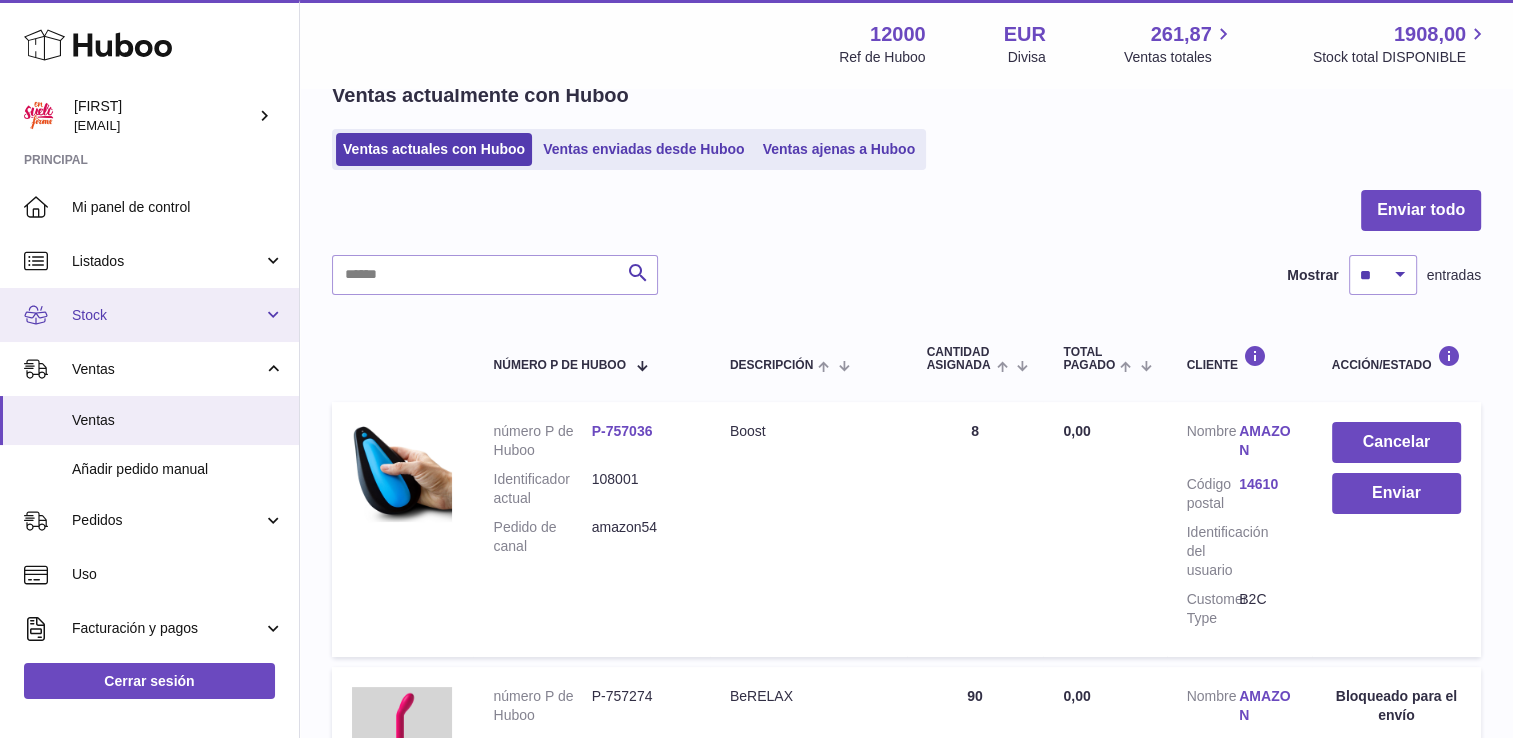 click on "Stock" at bounding box center [167, 315] 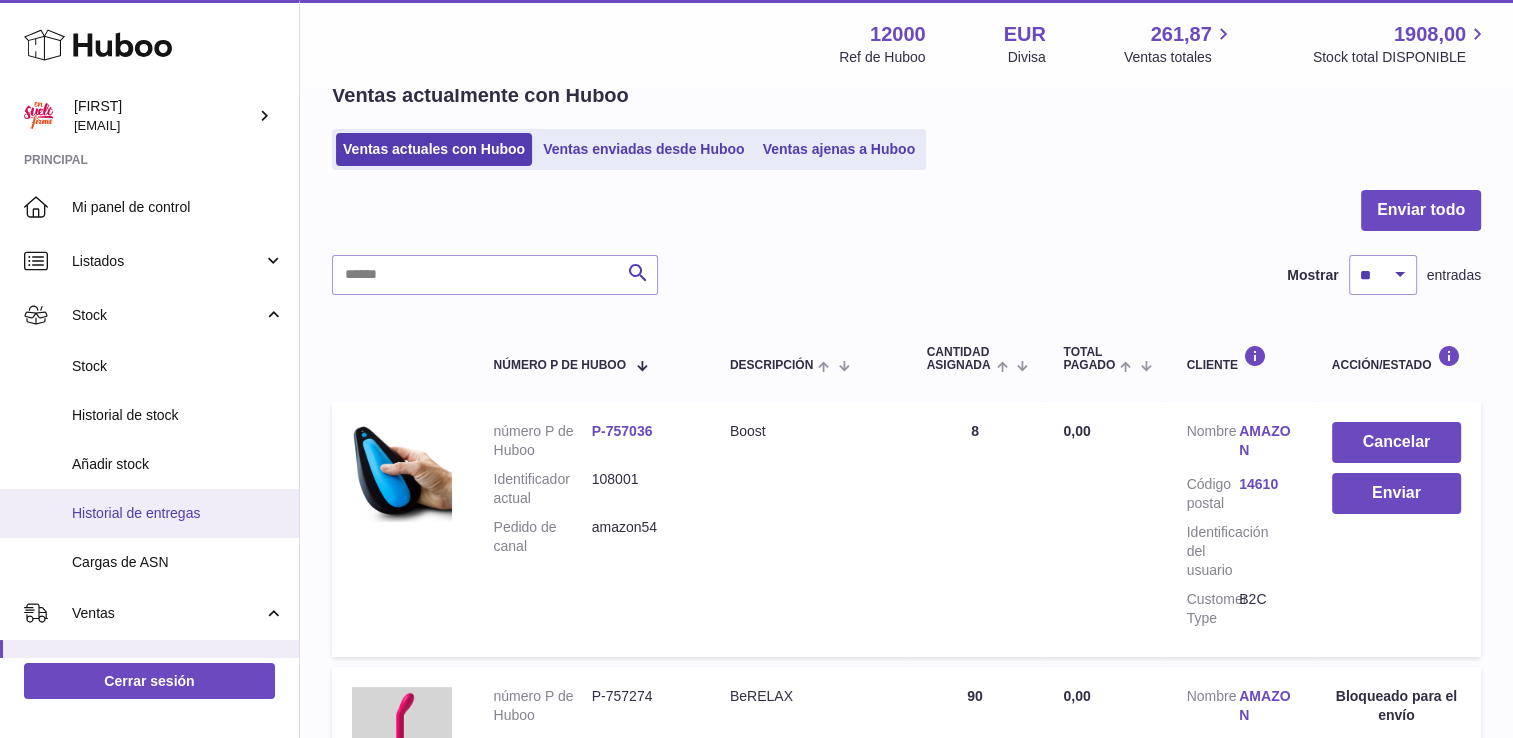 click on "Historial de entregas" at bounding box center [178, 513] 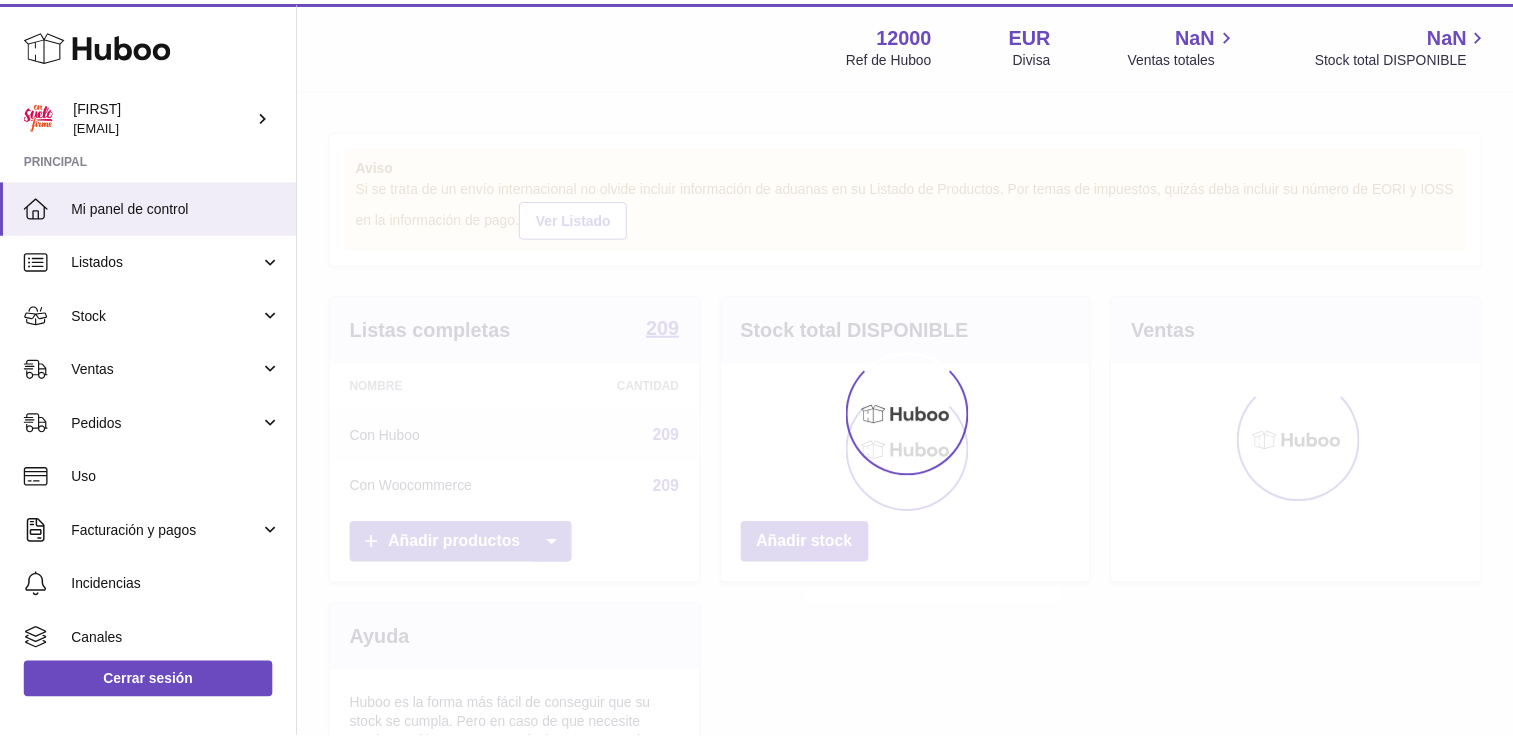 scroll, scrollTop: 0, scrollLeft: 0, axis: both 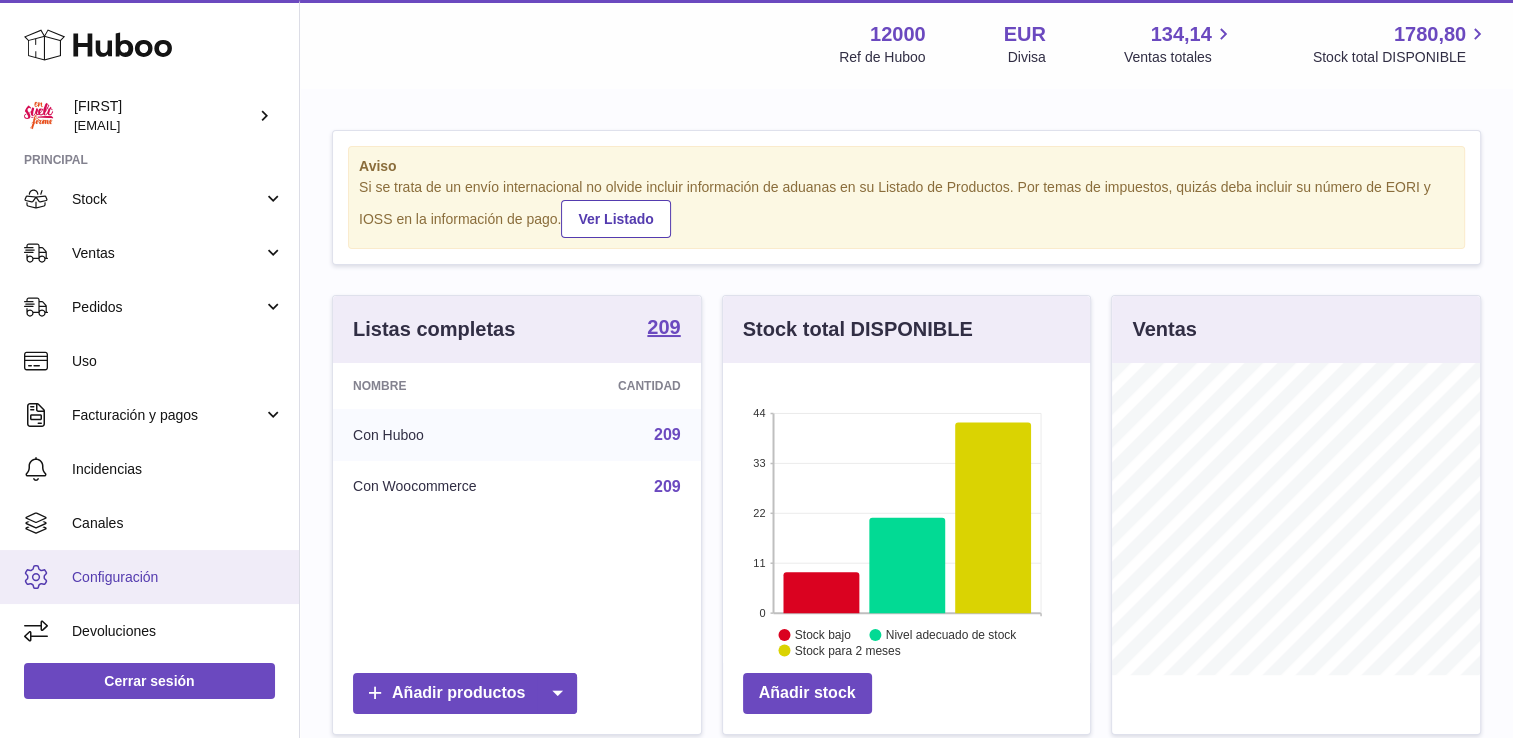 click on "Configuración" at bounding box center (178, 577) 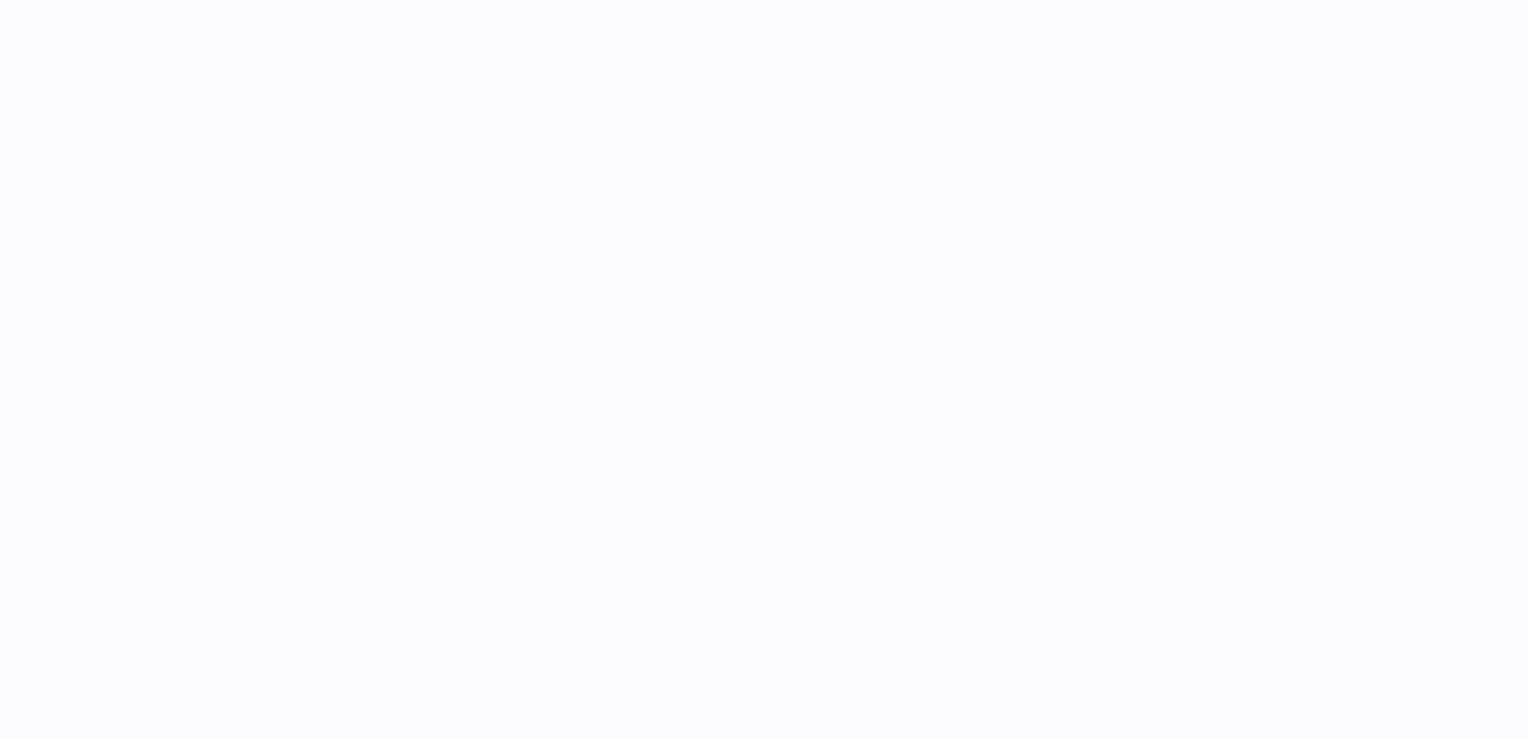 scroll, scrollTop: 0, scrollLeft: 0, axis: both 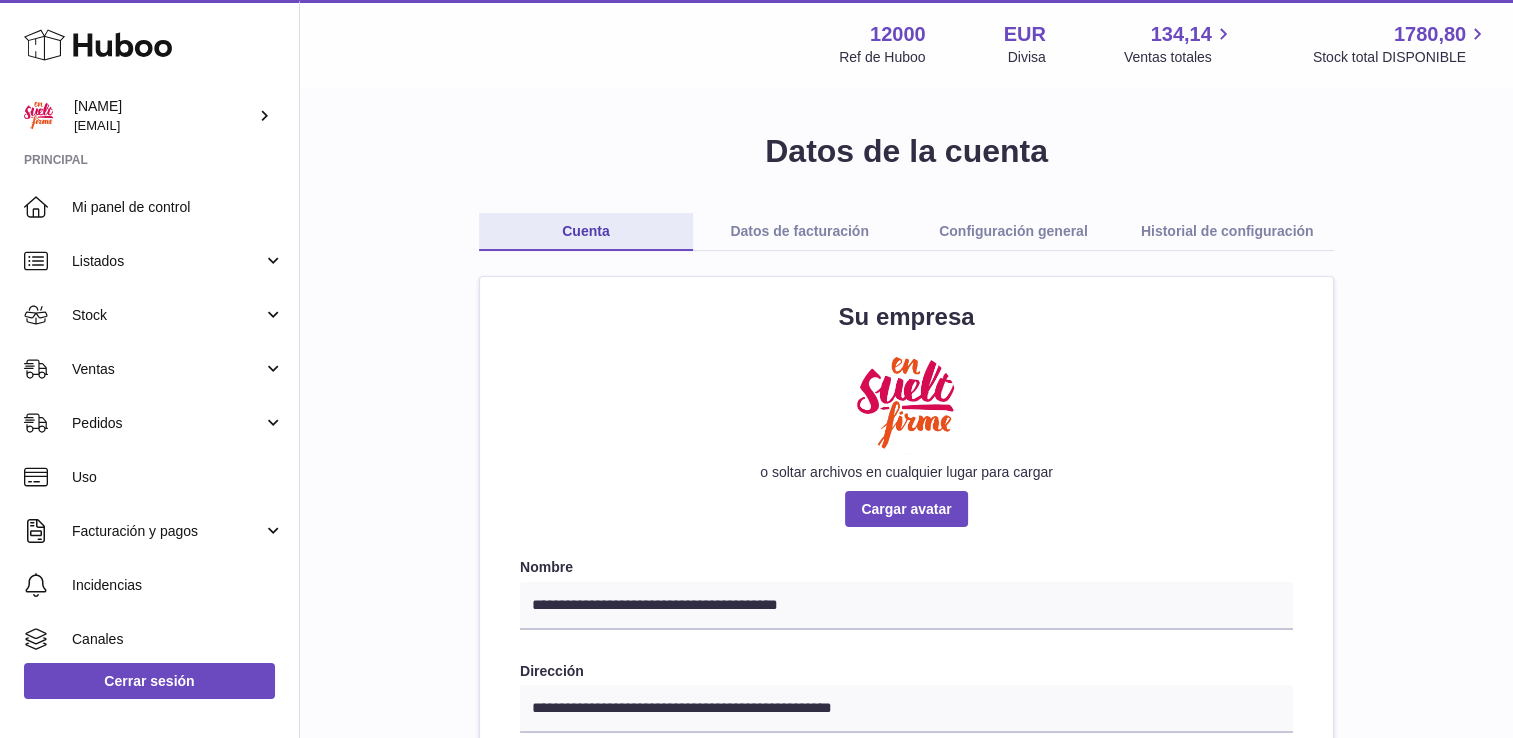 click on "Configuración general" at bounding box center [1014, 232] 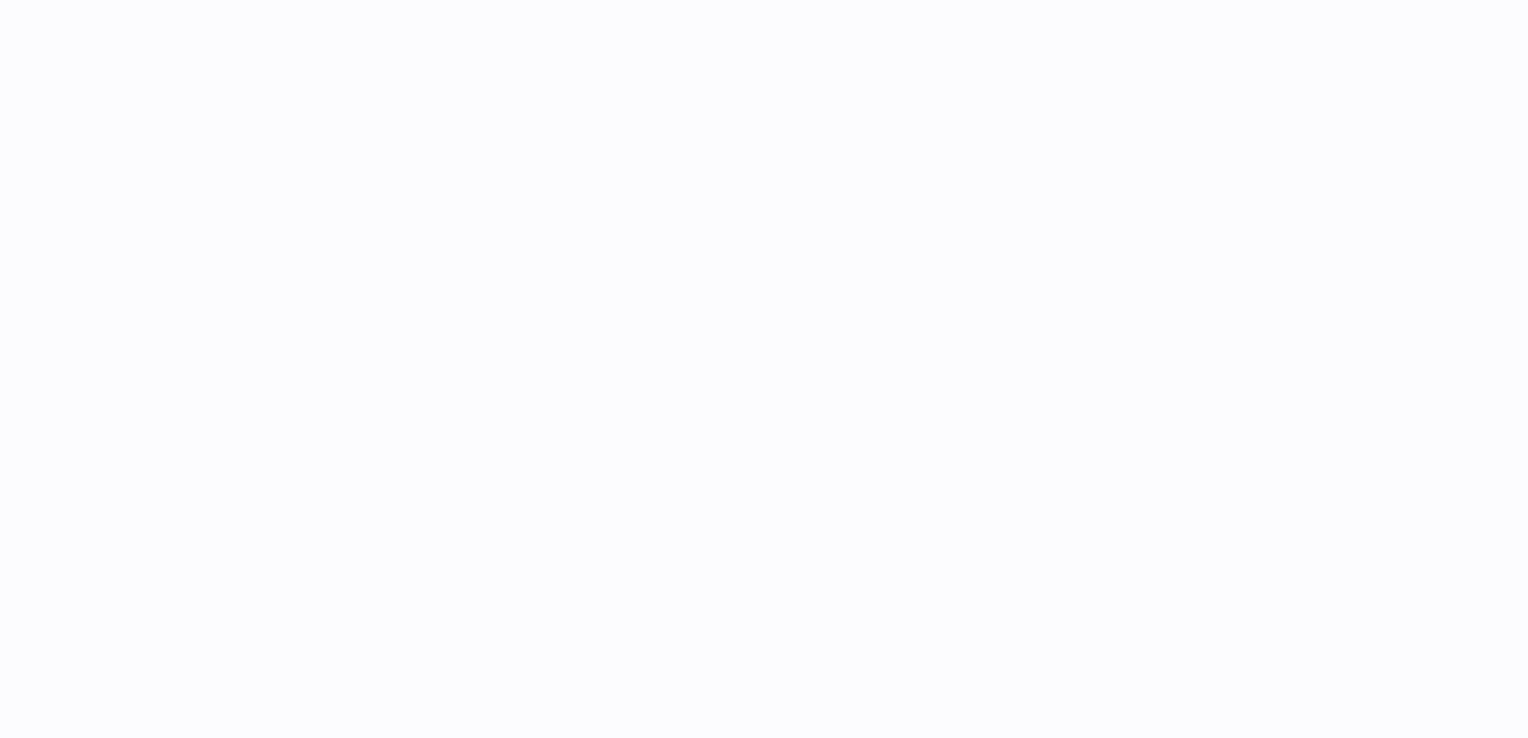 scroll, scrollTop: 0, scrollLeft: 0, axis: both 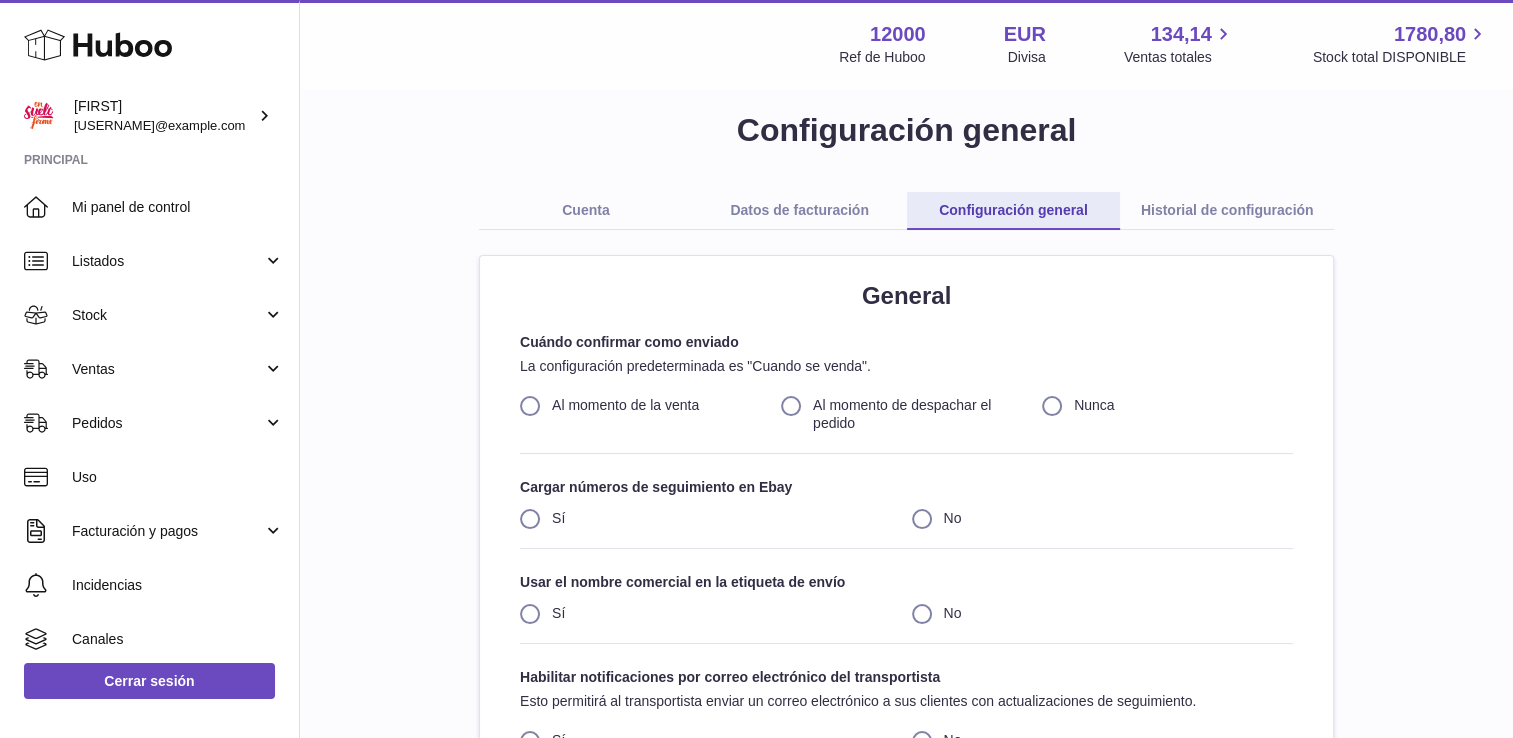 click on "Historial de configuración" at bounding box center (1227, 211) 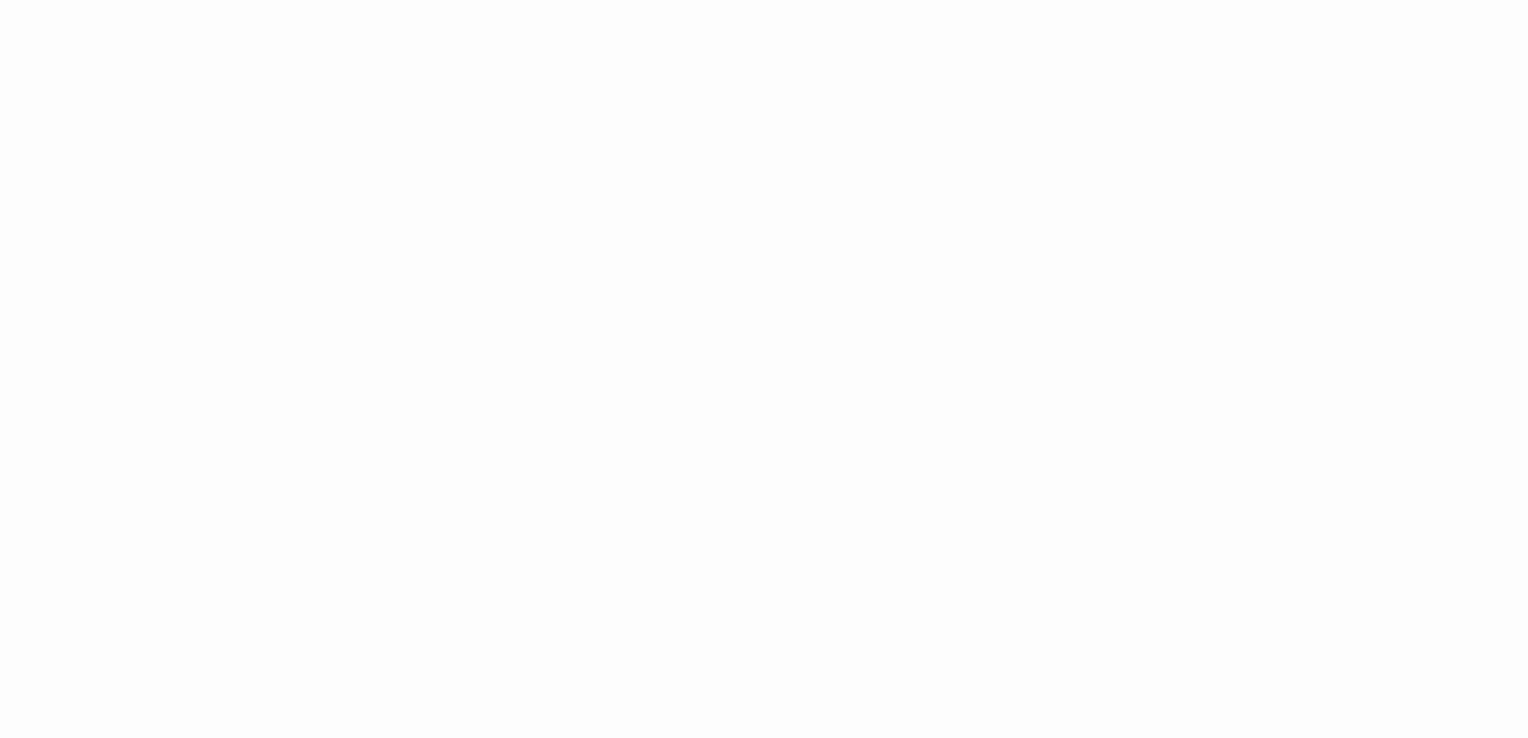 scroll, scrollTop: 0, scrollLeft: 0, axis: both 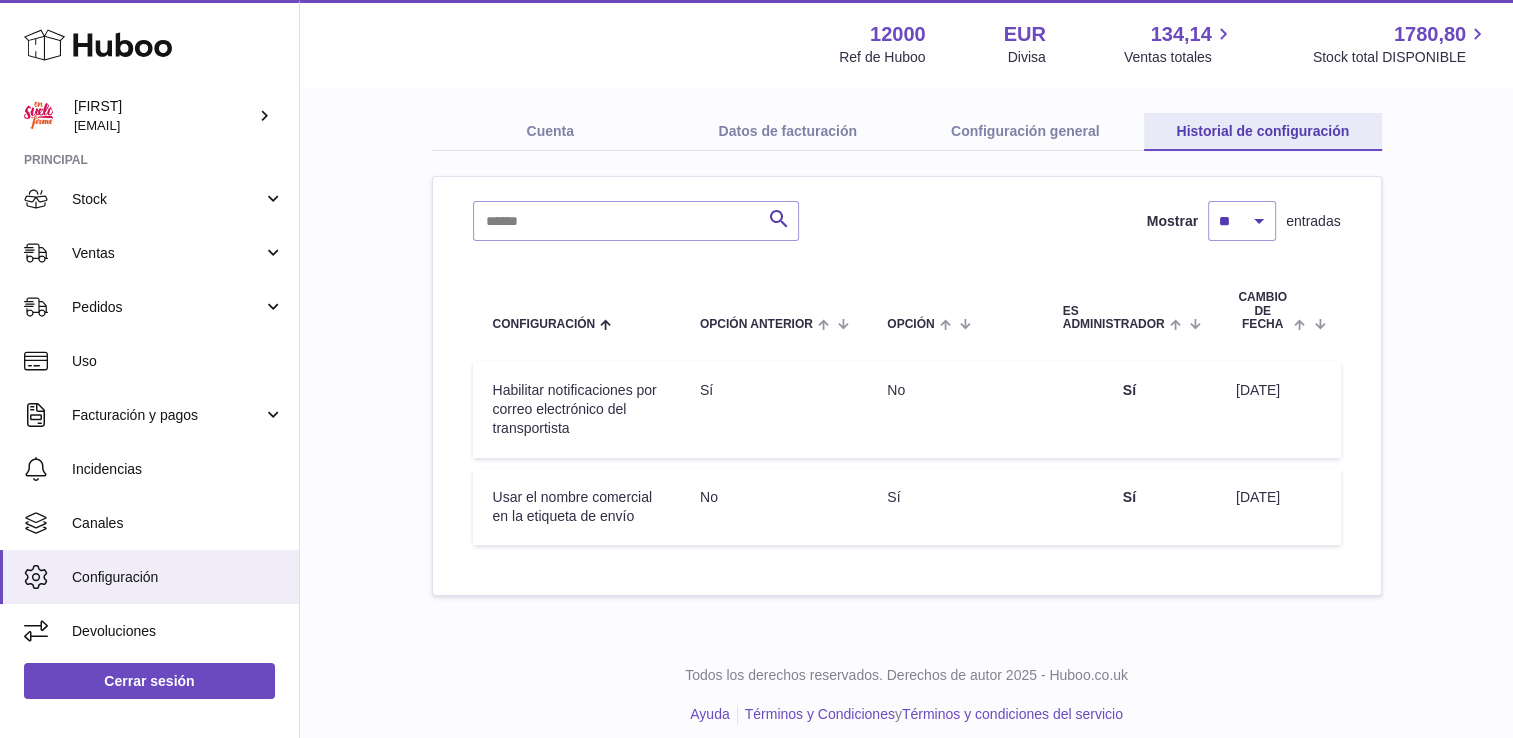 click on "Configuración general" at bounding box center (1026, 132) 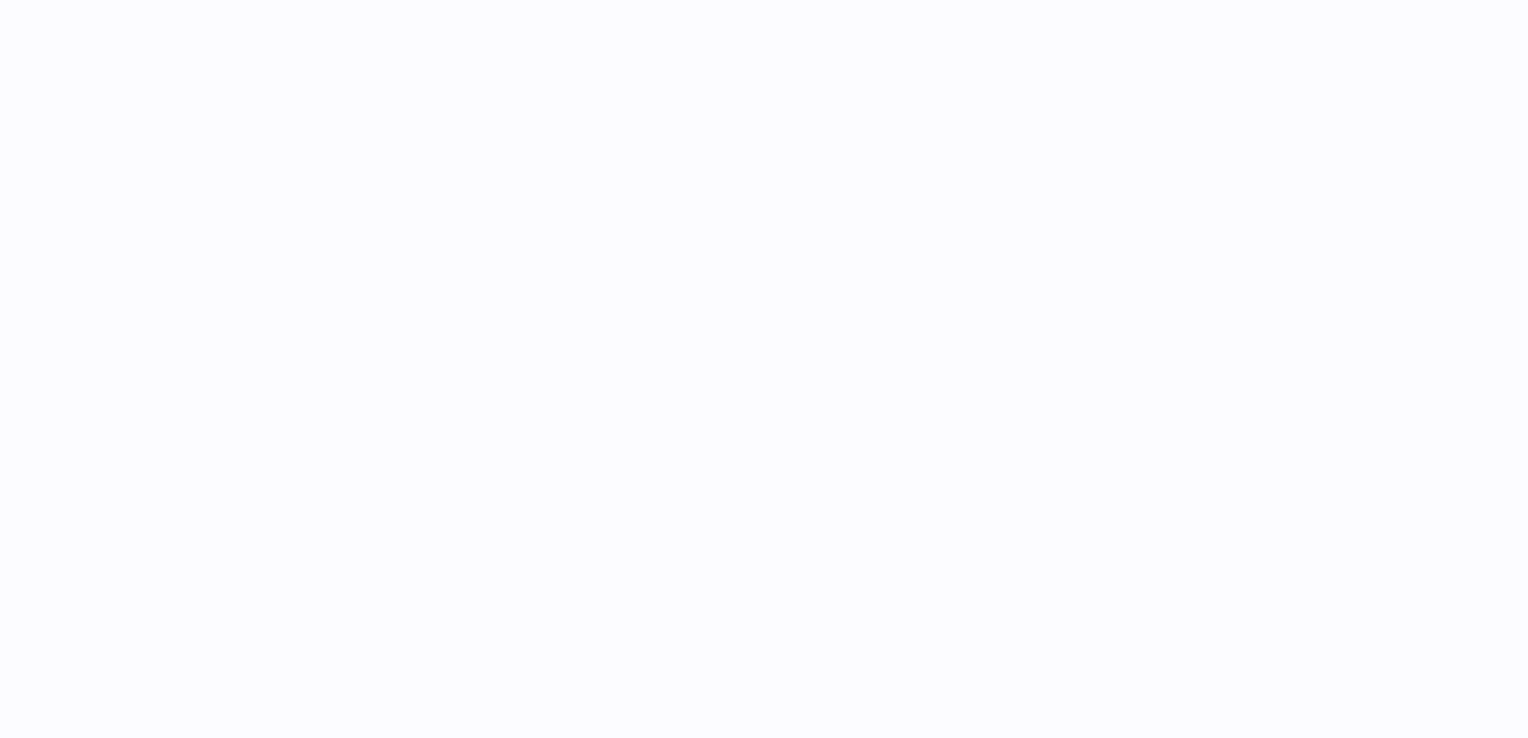 scroll, scrollTop: 0, scrollLeft: 0, axis: both 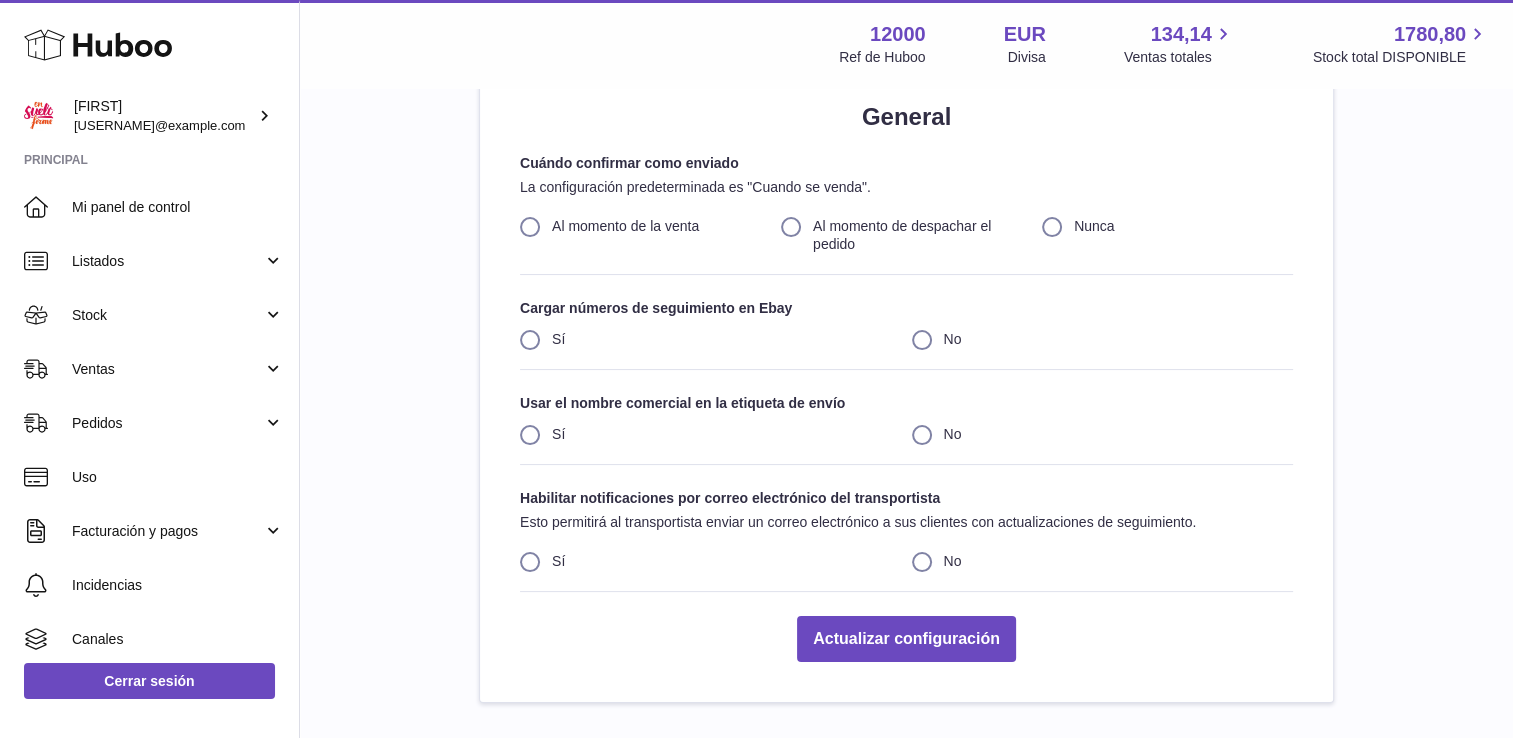 click on "No" at bounding box center (1103, 434) 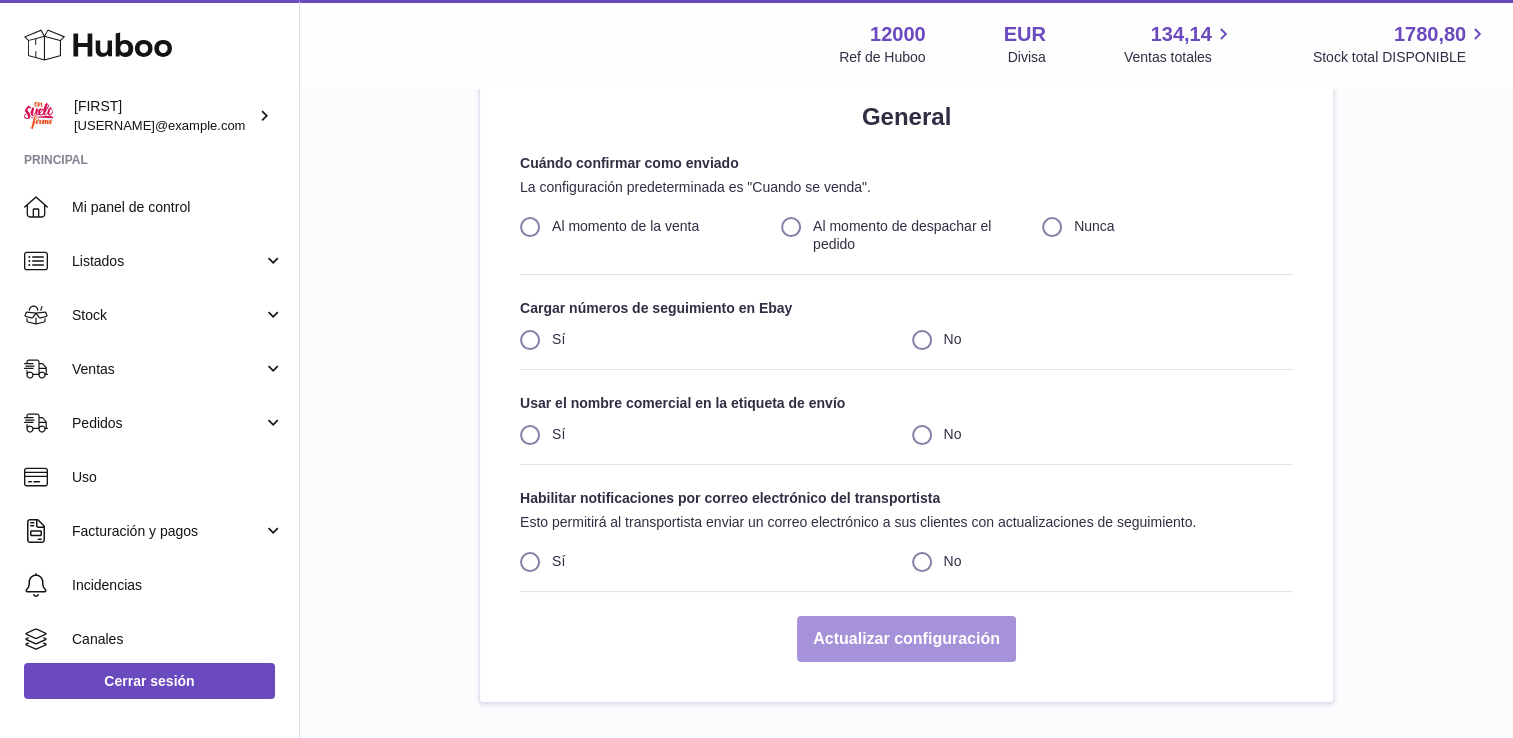 click on "Actualizar configuración" at bounding box center [906, 639] 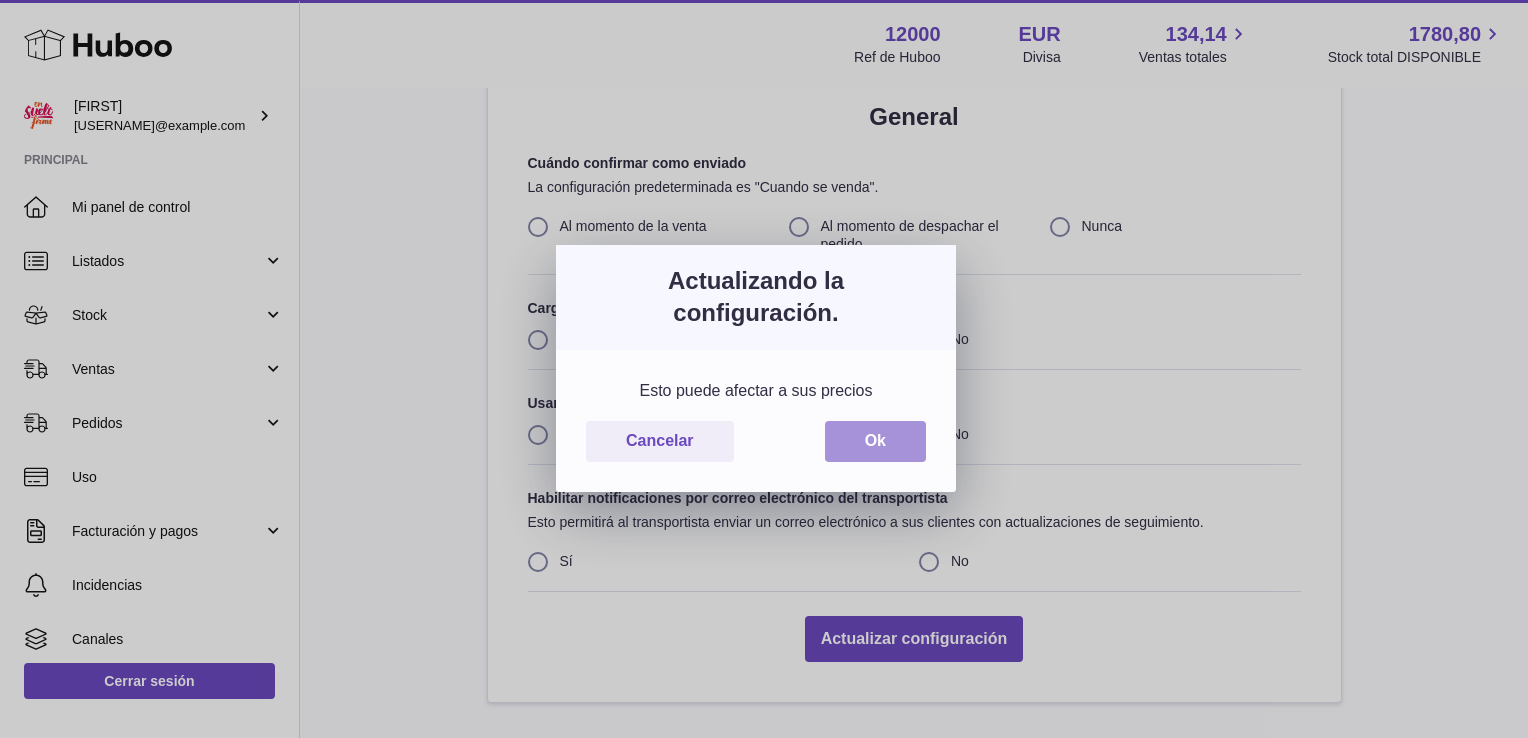click on "Ok" at bounding box center [875, 441] 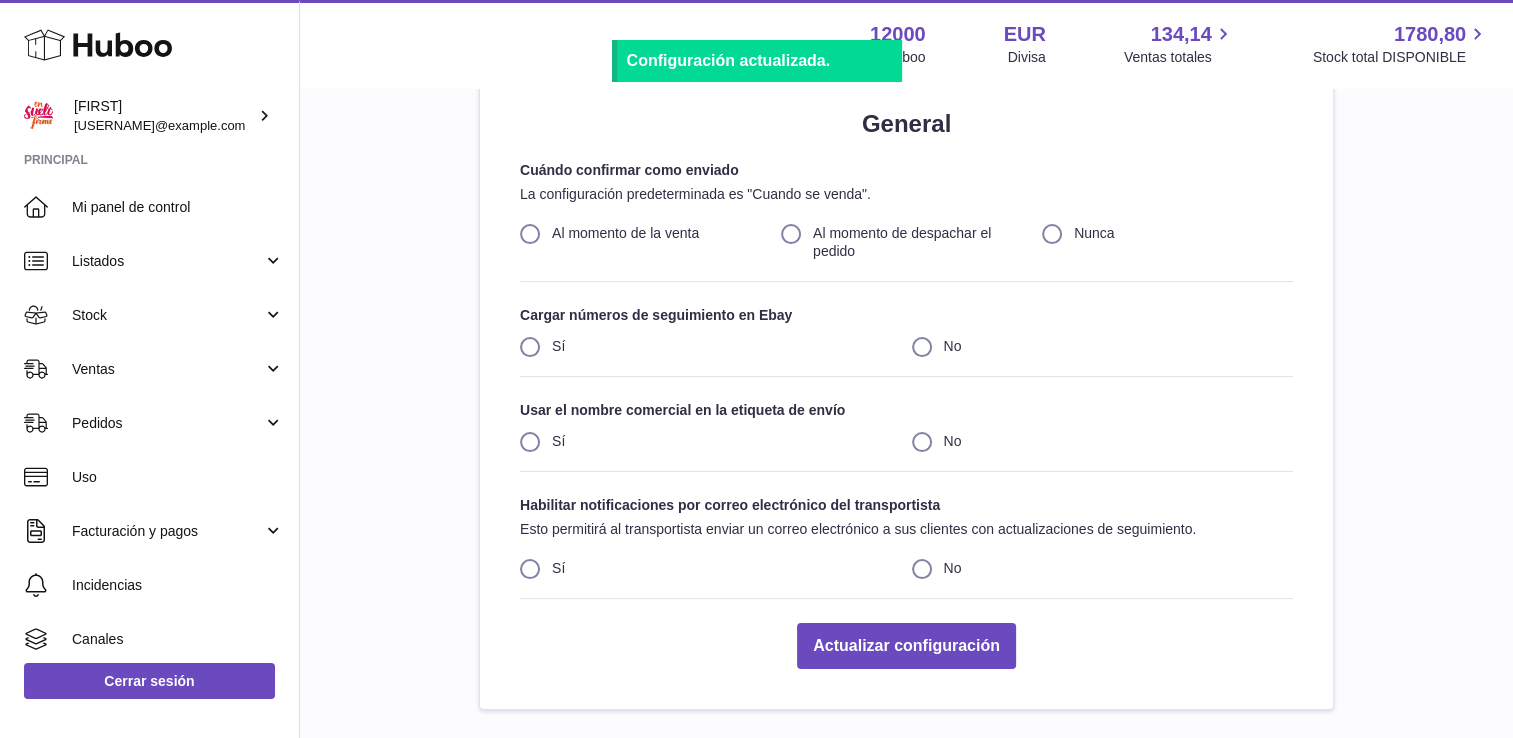 scroll, scrollTop: 0, scrollLeft: 0, axis: both 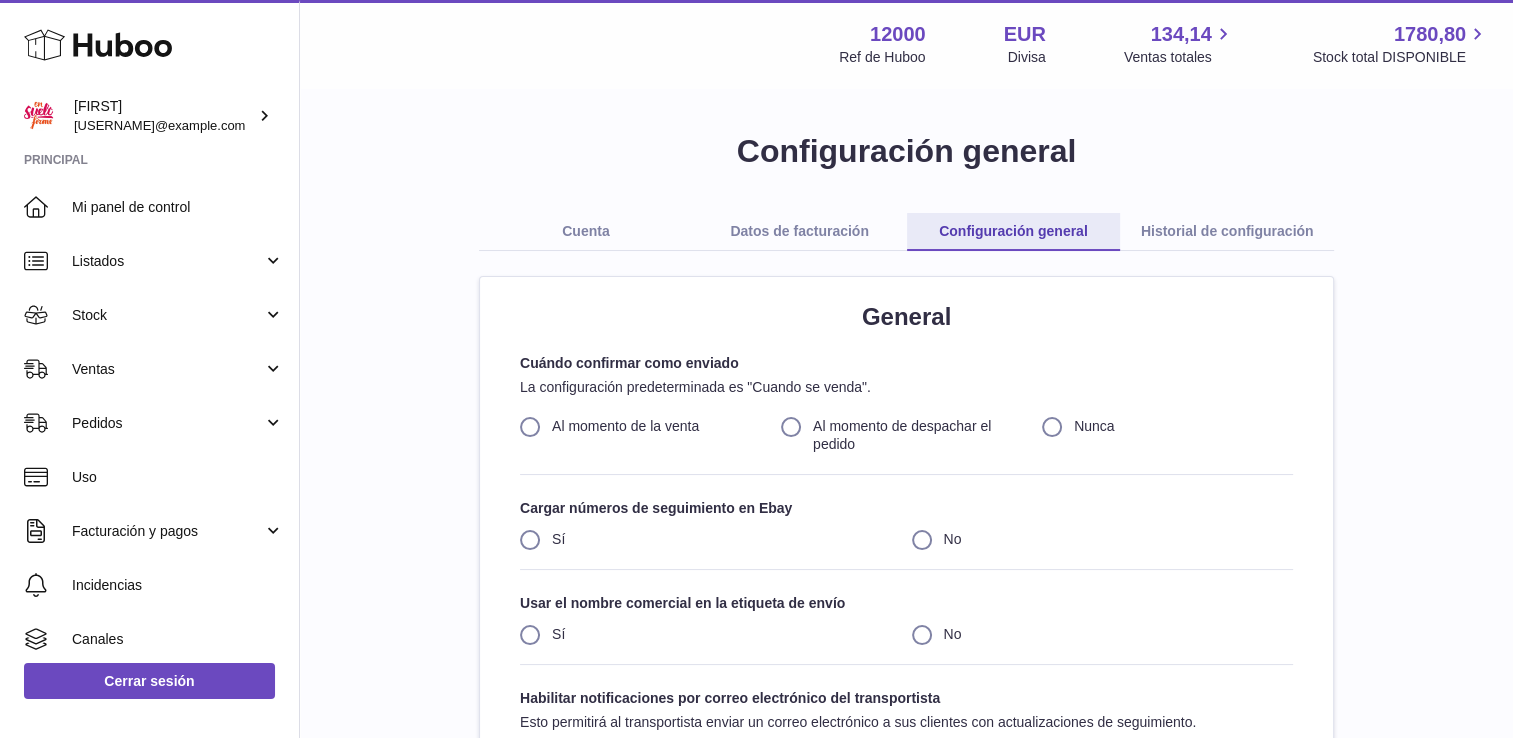 click on "Historial de configuración" at bounding box center [1227, 232] 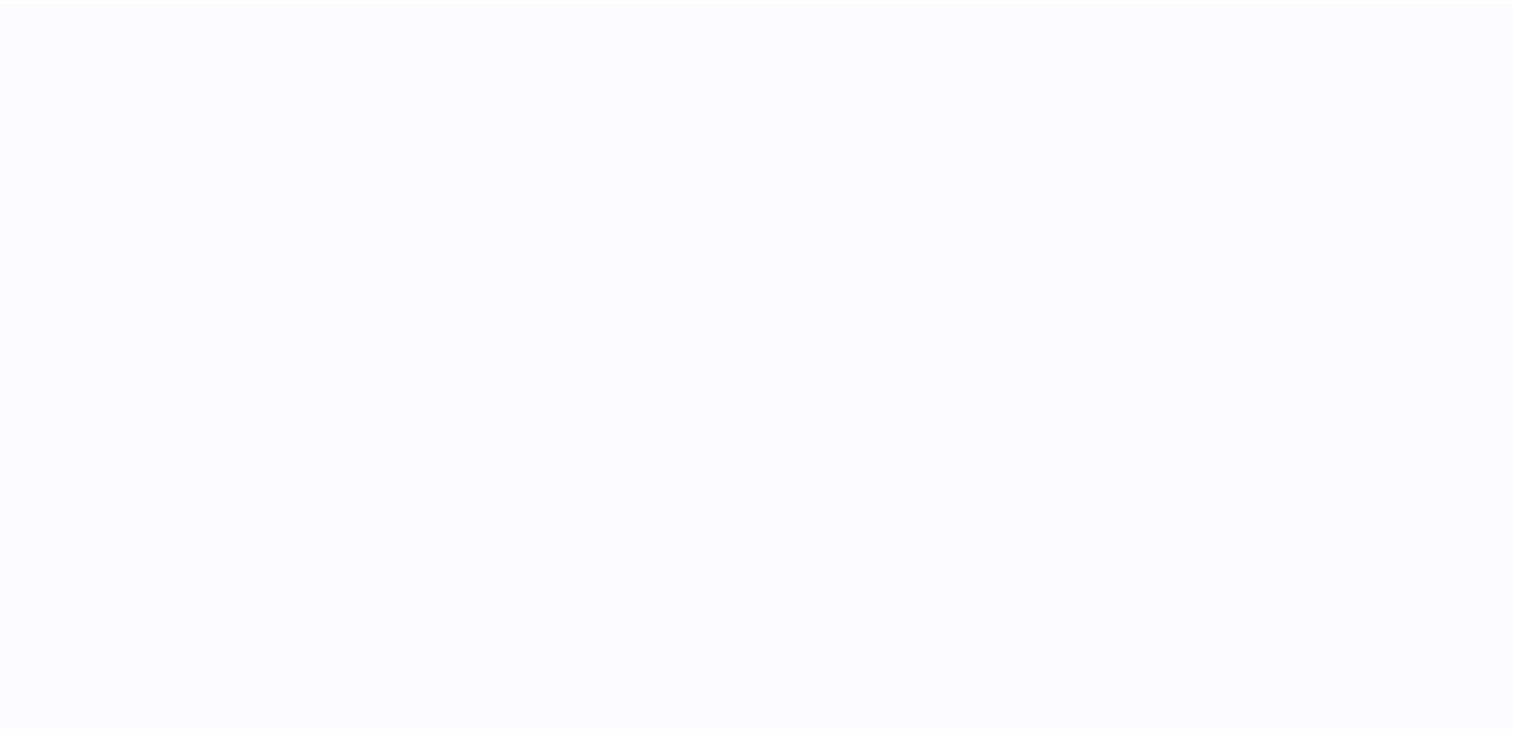 scroll, scrollTop: 0, scrollLeft: 0, axis: both 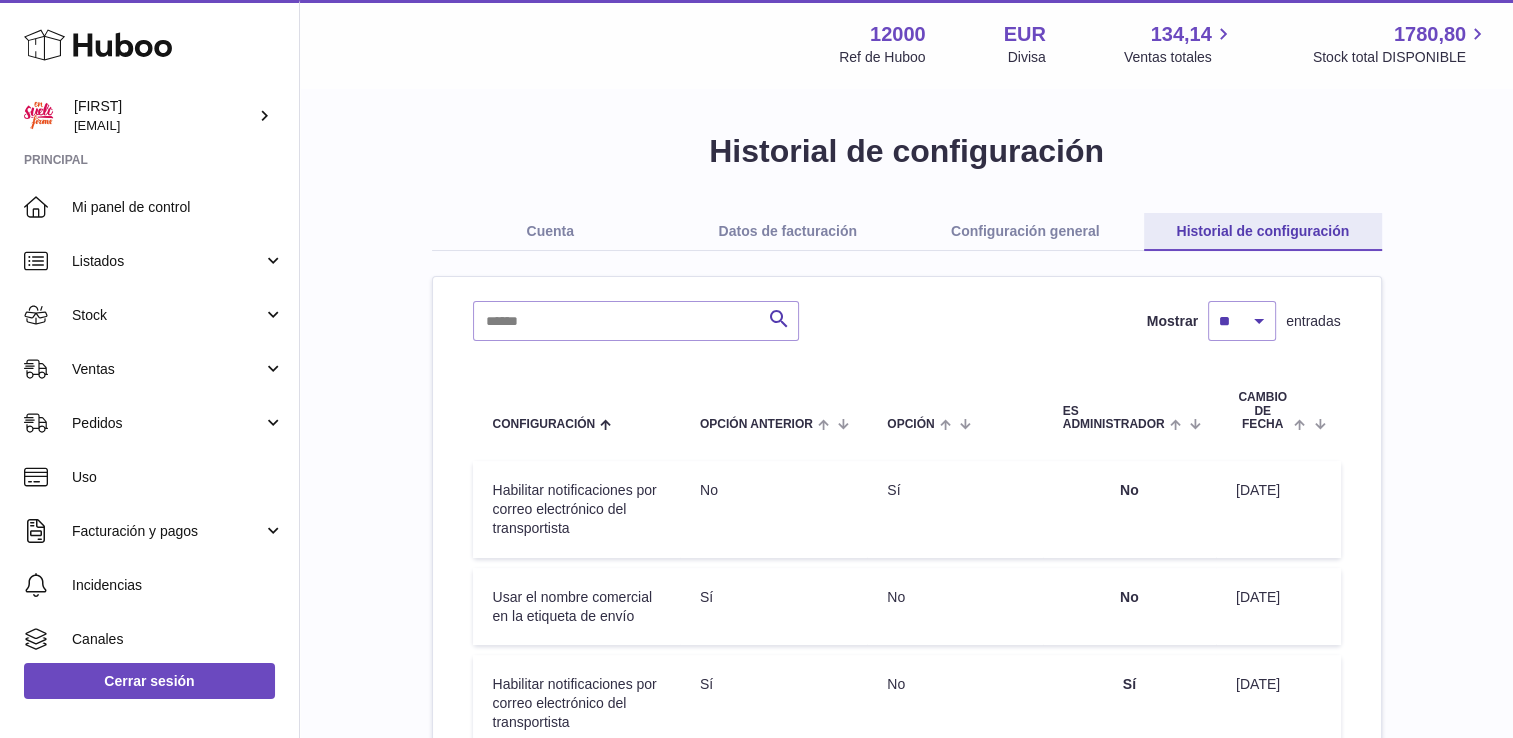 click on "Configuración general" at bounding box center [1026, 232] 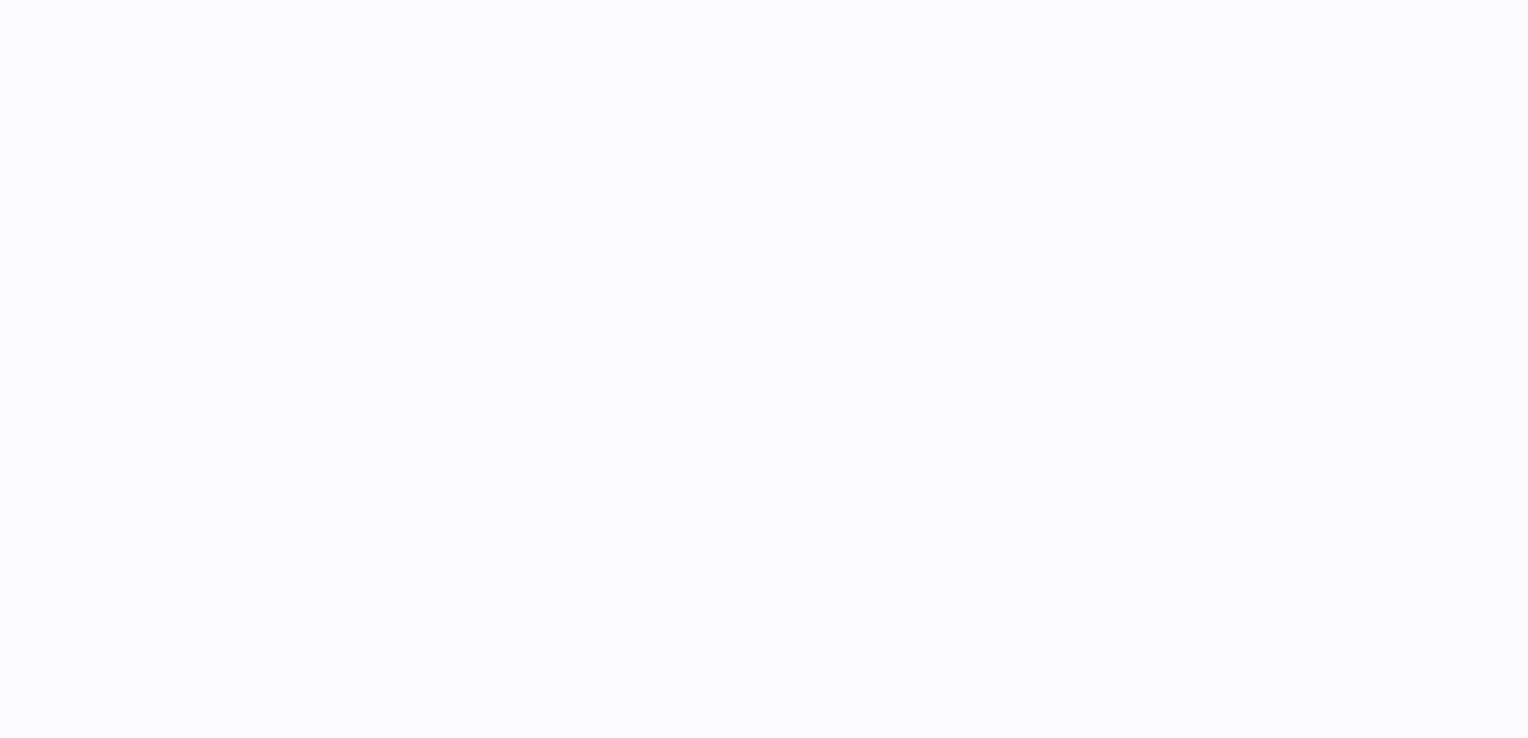 scroll, scrollTop: 0, scrollLeft: 0, axis: both 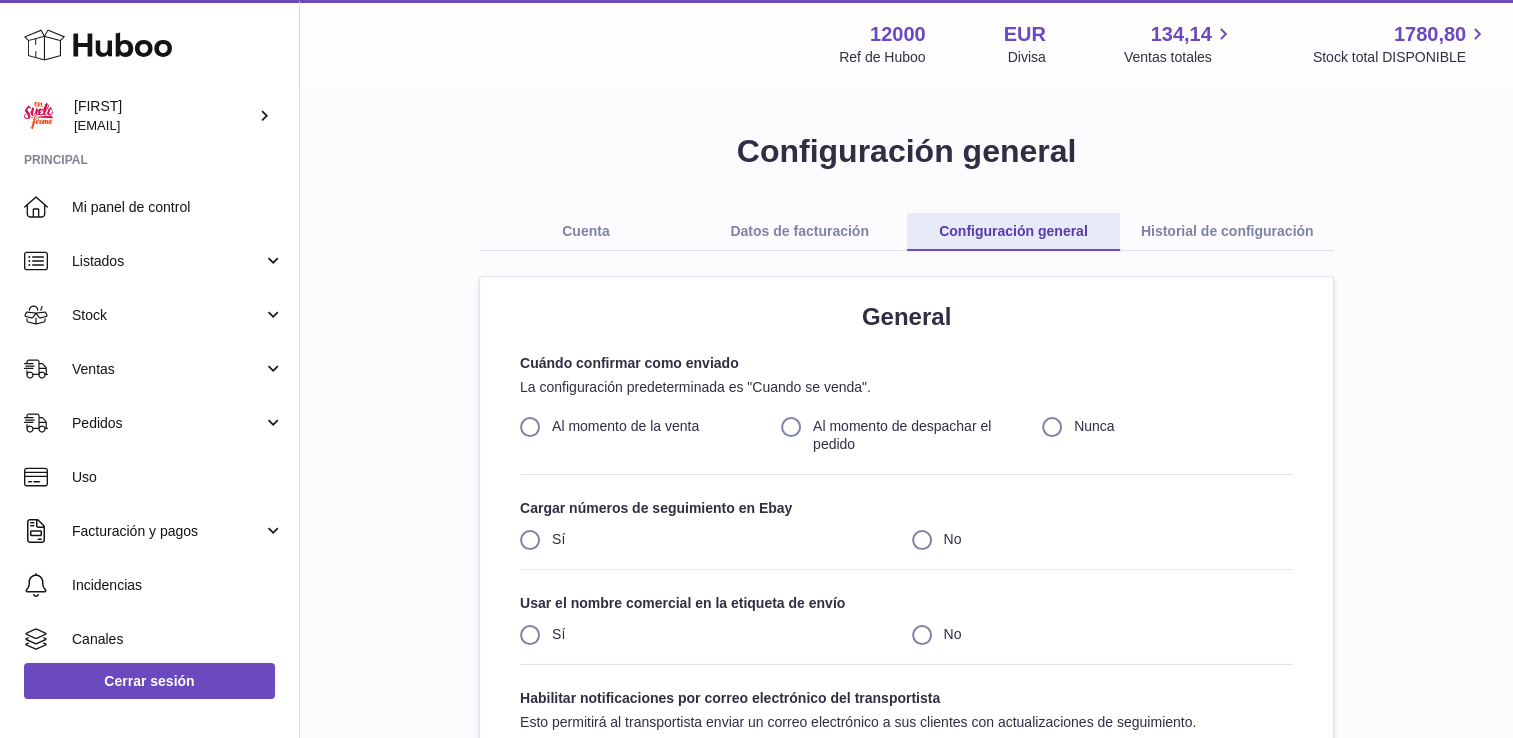 click on "Historial de configuración" at bounding box center (1227, 232) 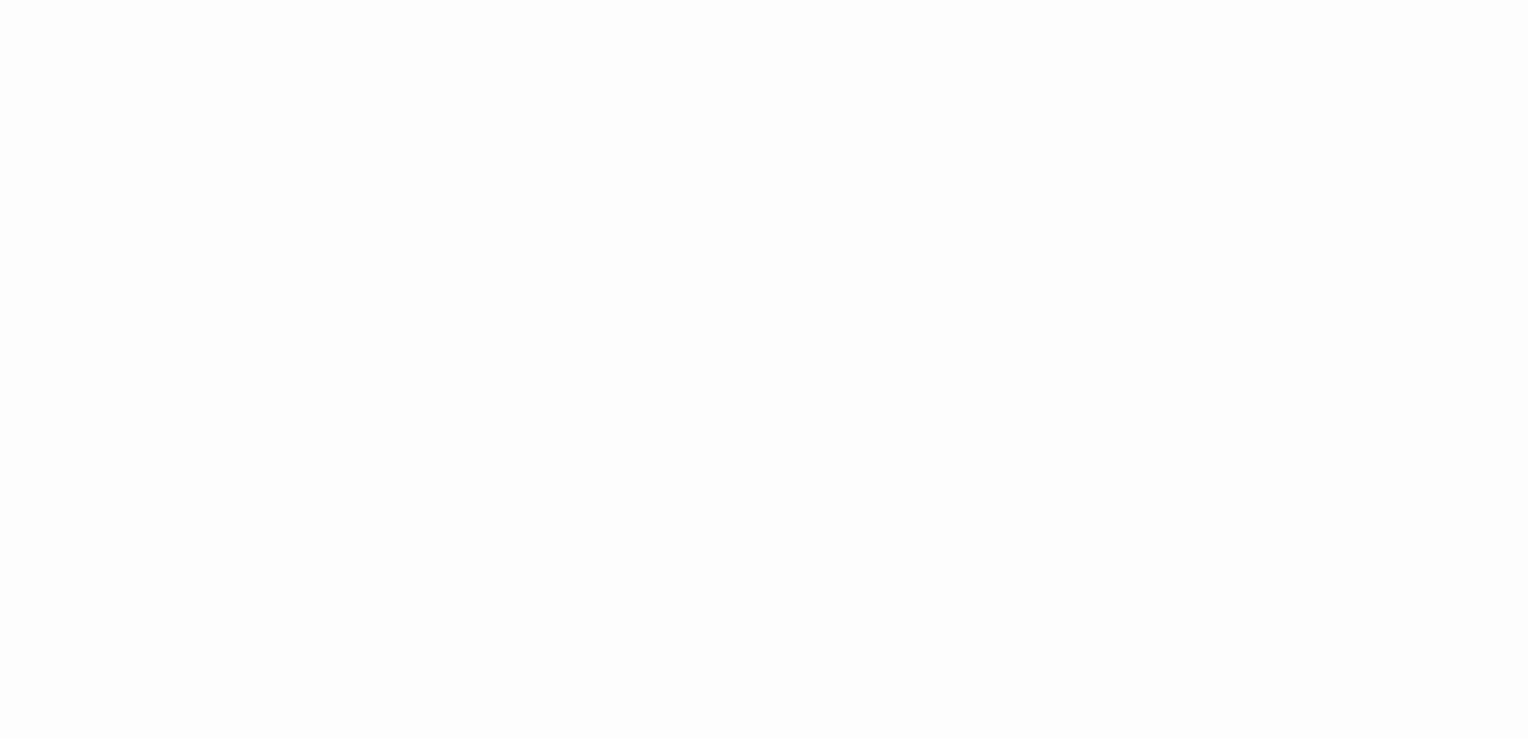 scroll, scrollTop: 0, scrollLeft: 0, axis: both 